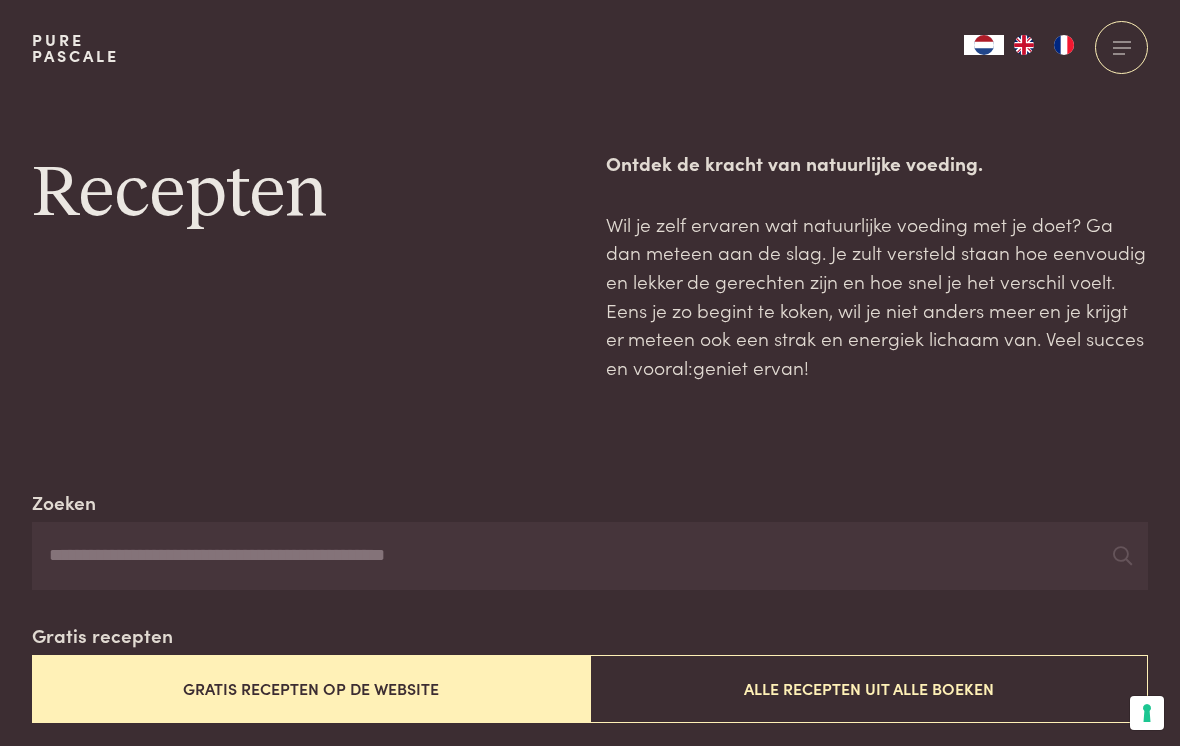 scroll, scrollTop: 0, scrollLeft: 0, axis: both 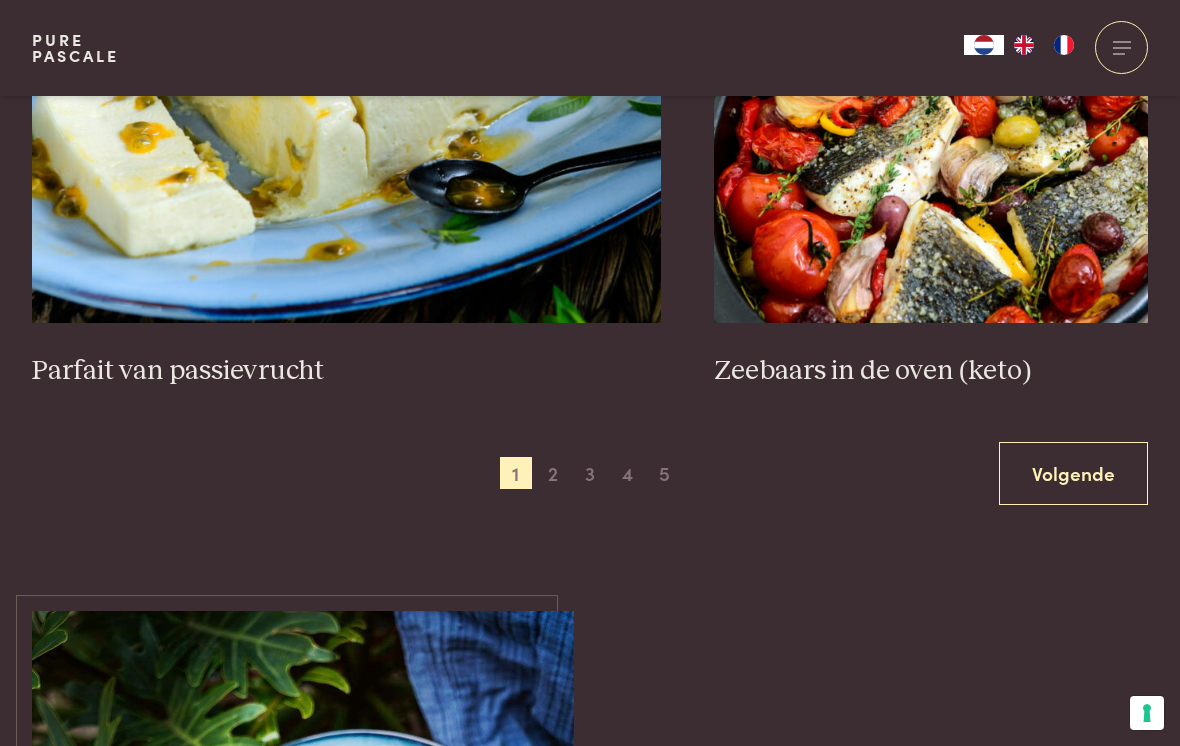 click on "Volgende" at bounding box center (1073, 473) 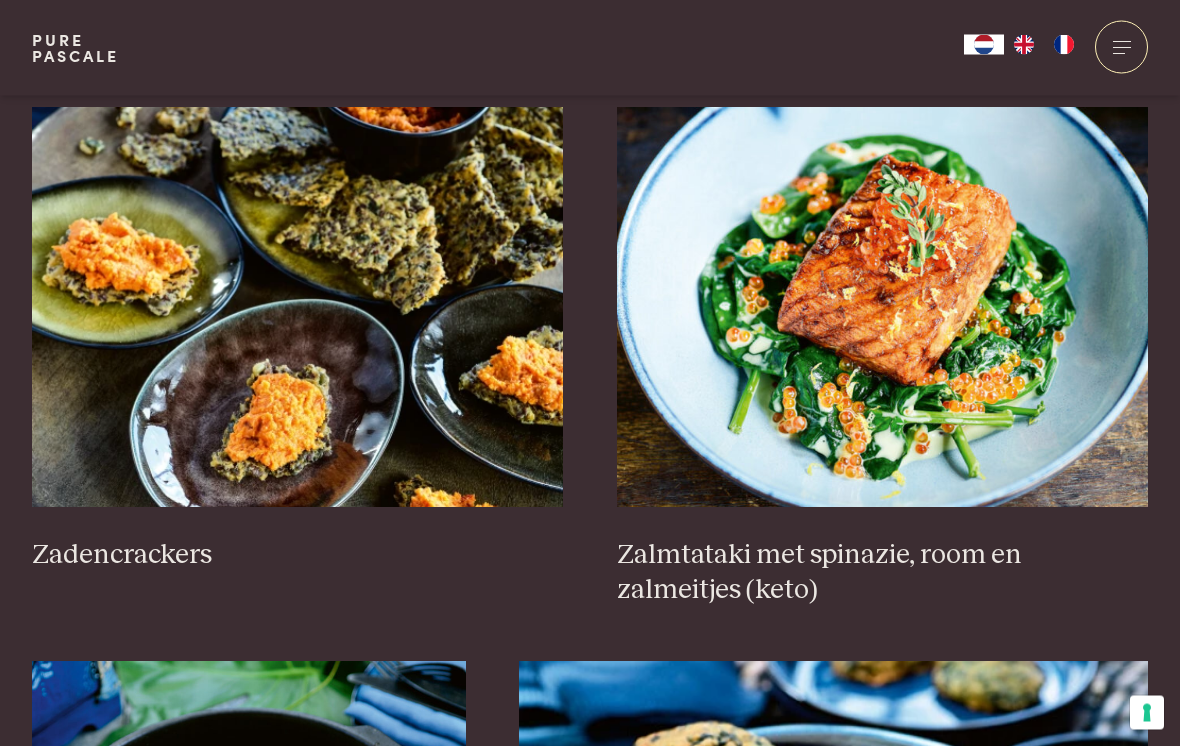 scroll, scrollTop: 2369, scrollLeft: 0, axis: vertical 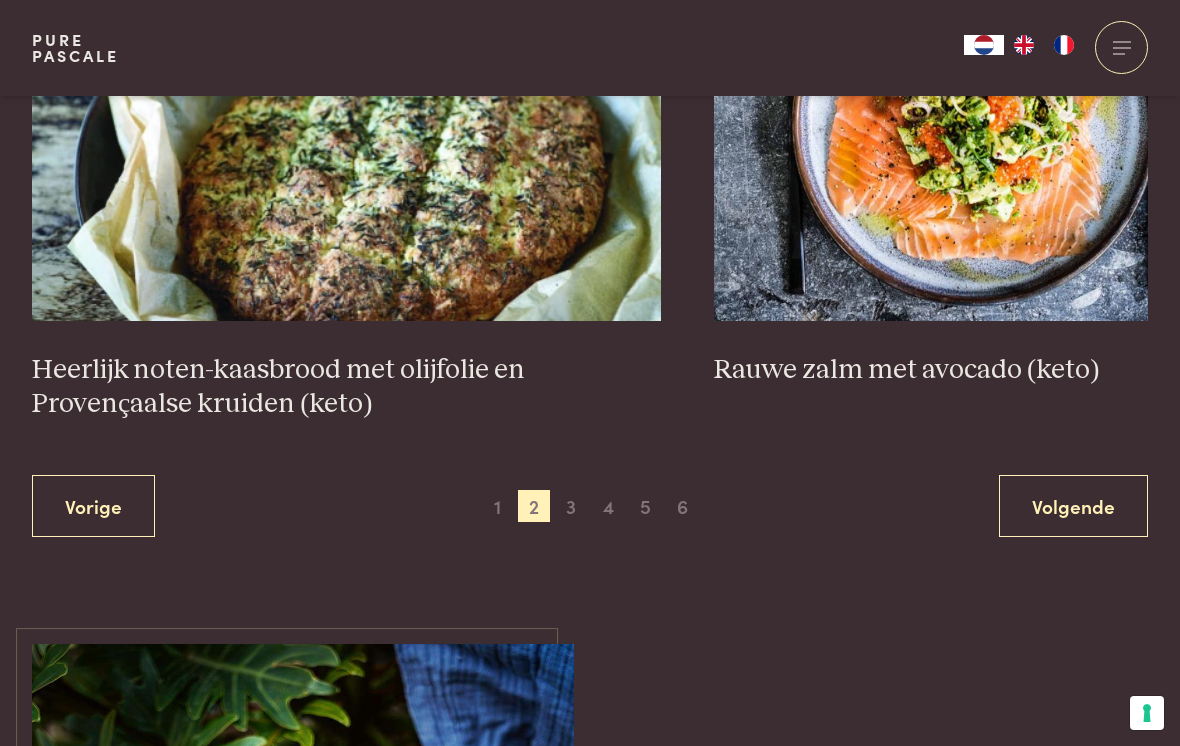 click on "Volgende" at bounding box center [1073, 506] 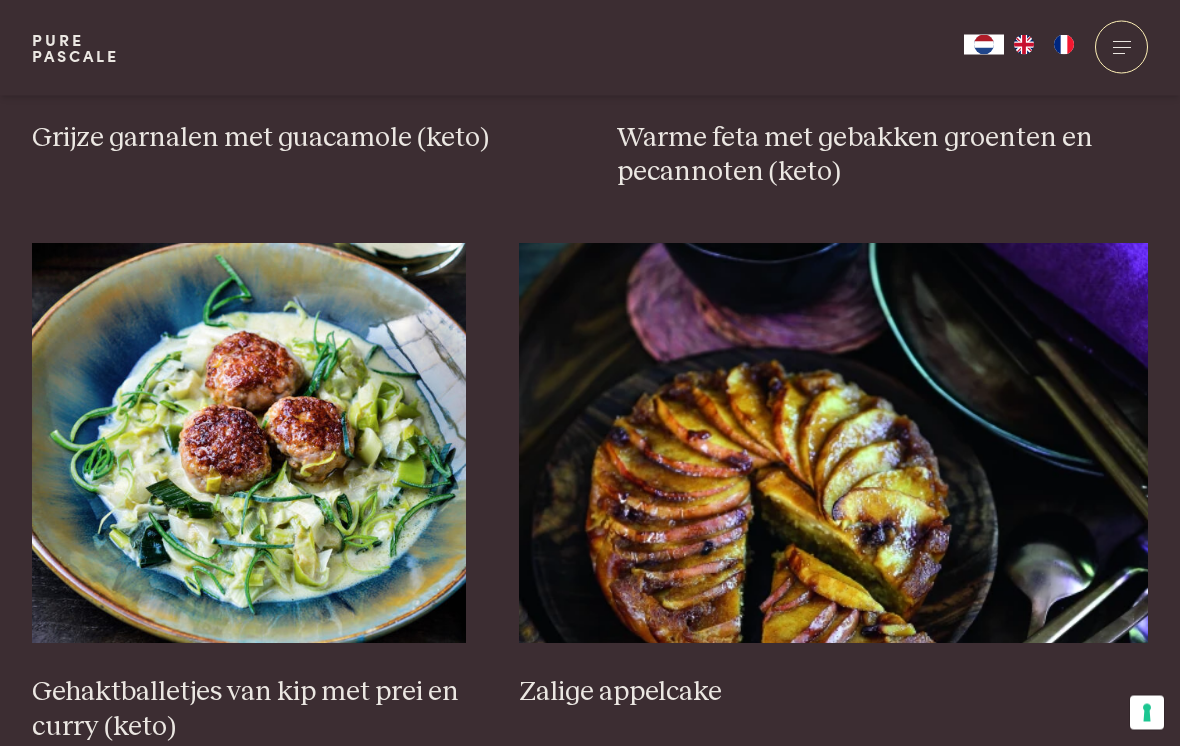 scroll, scrollTop: 2821, scrollLeft: 0, axis: vertical 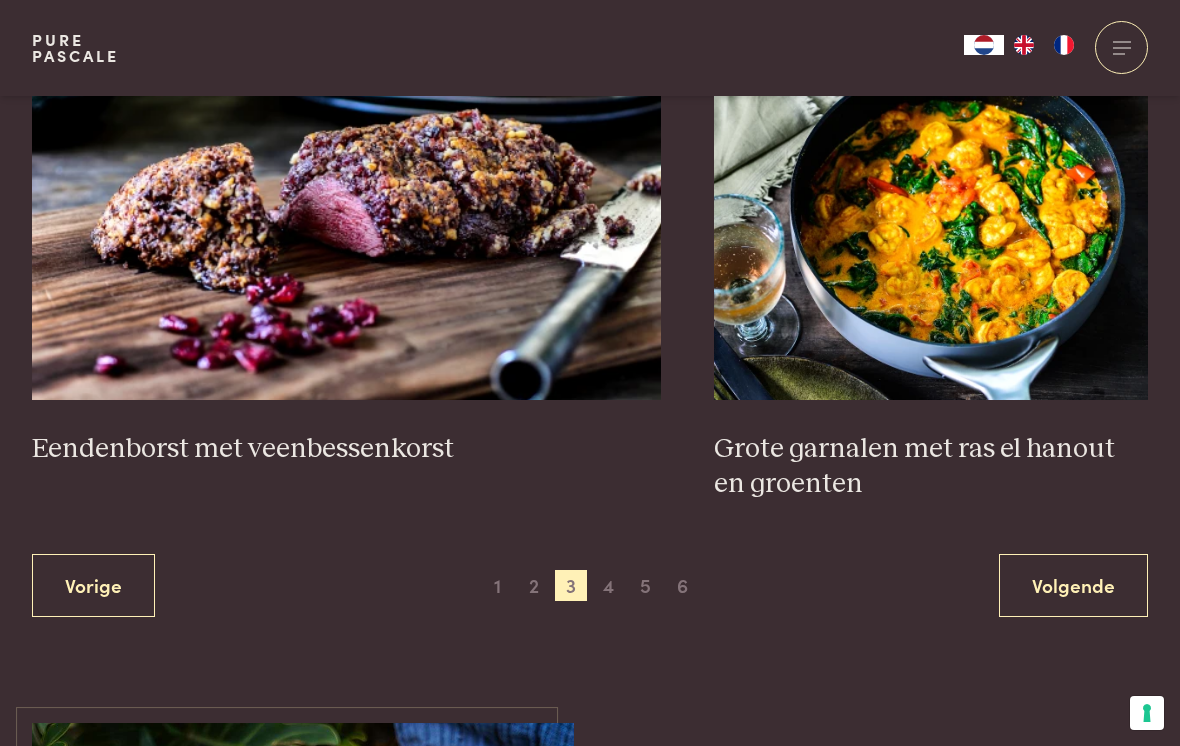 click on "Volgende" at bounding box center [1073, 585] 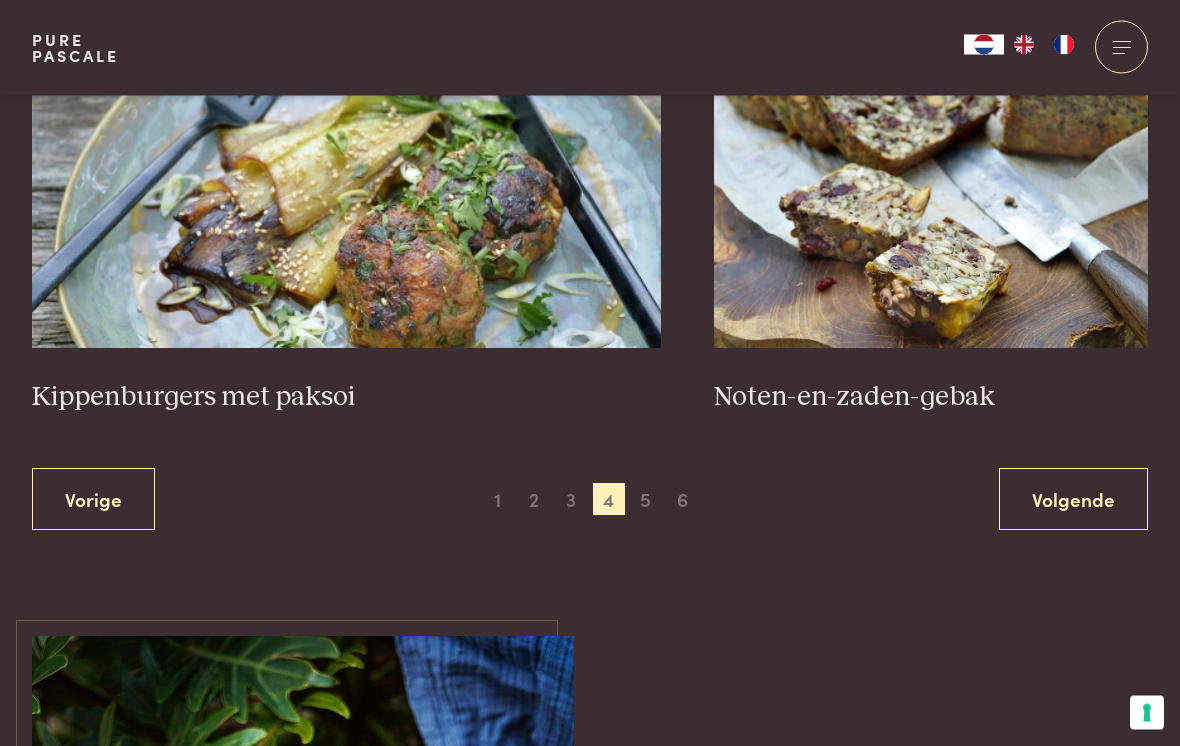 scroll, scrollTop: 3606, scrollLeft: 0, axis: vertical 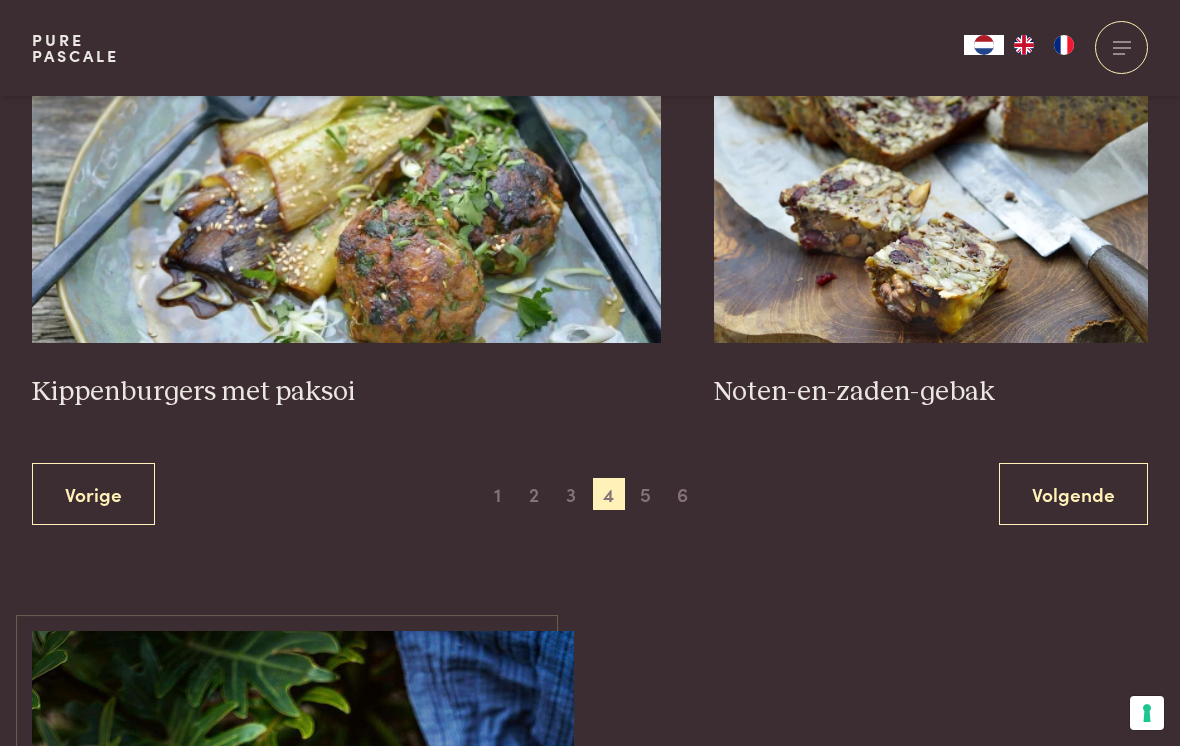 click on "Volgende" at bounding box center [1073, 494] 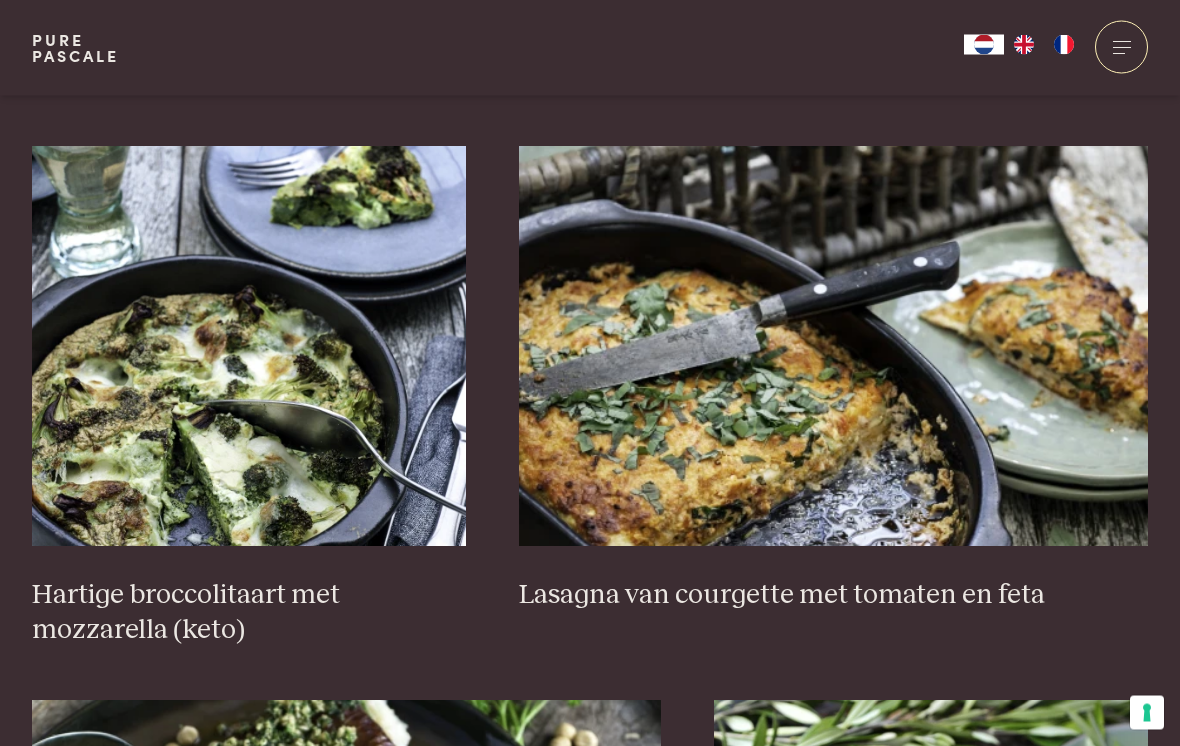 scroll, scrollTop: 1221, scrollLeft: 0, axis: vertical 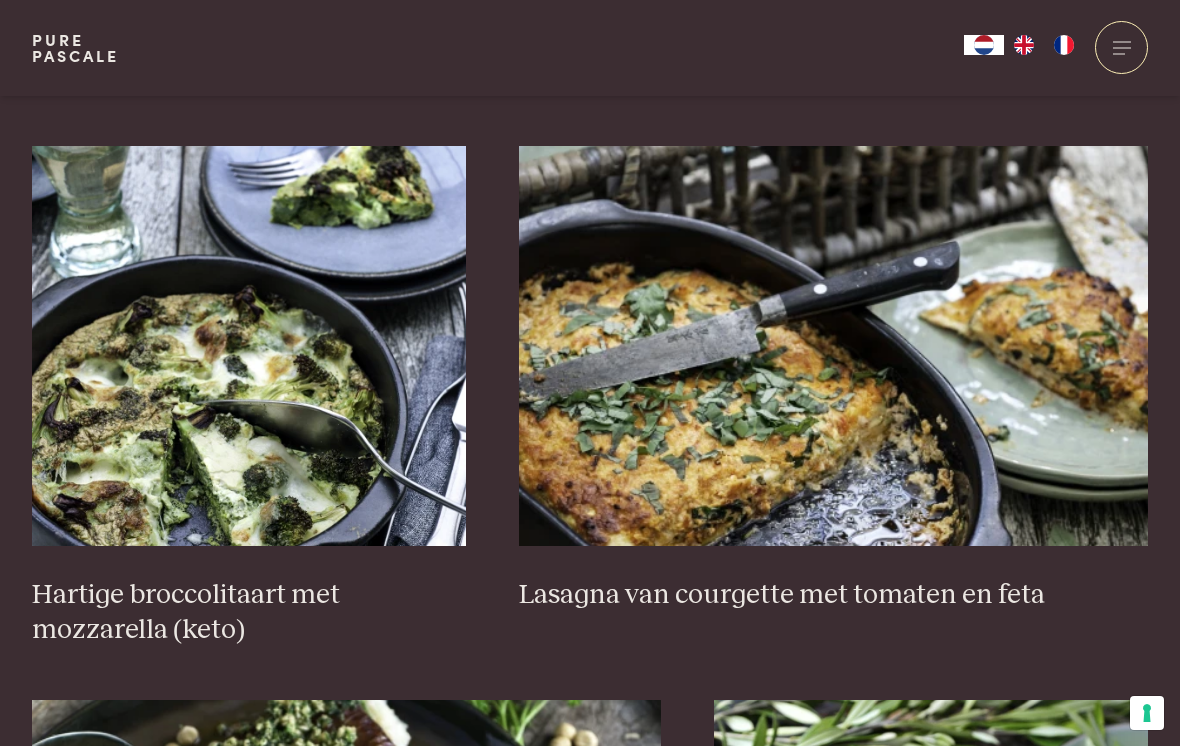 click at bounding box center [249, 346] 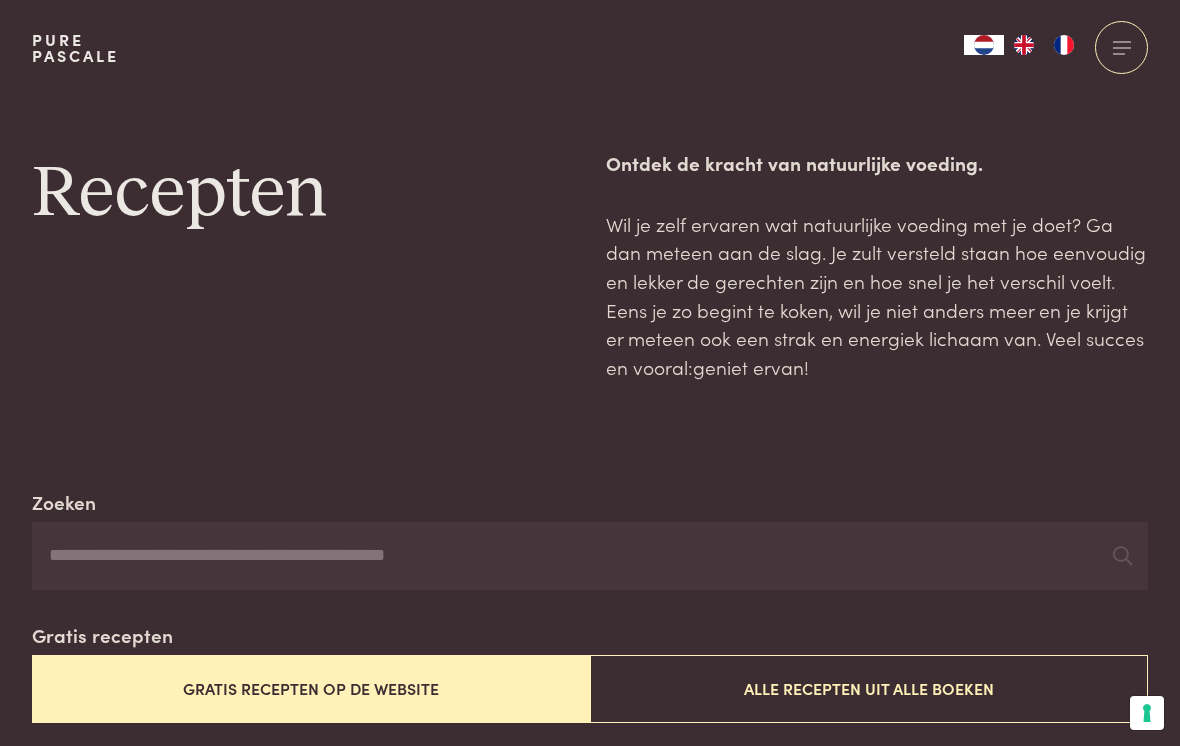 scroll, scrollTop: 1252, scrollLeft: 0, axis: vertical 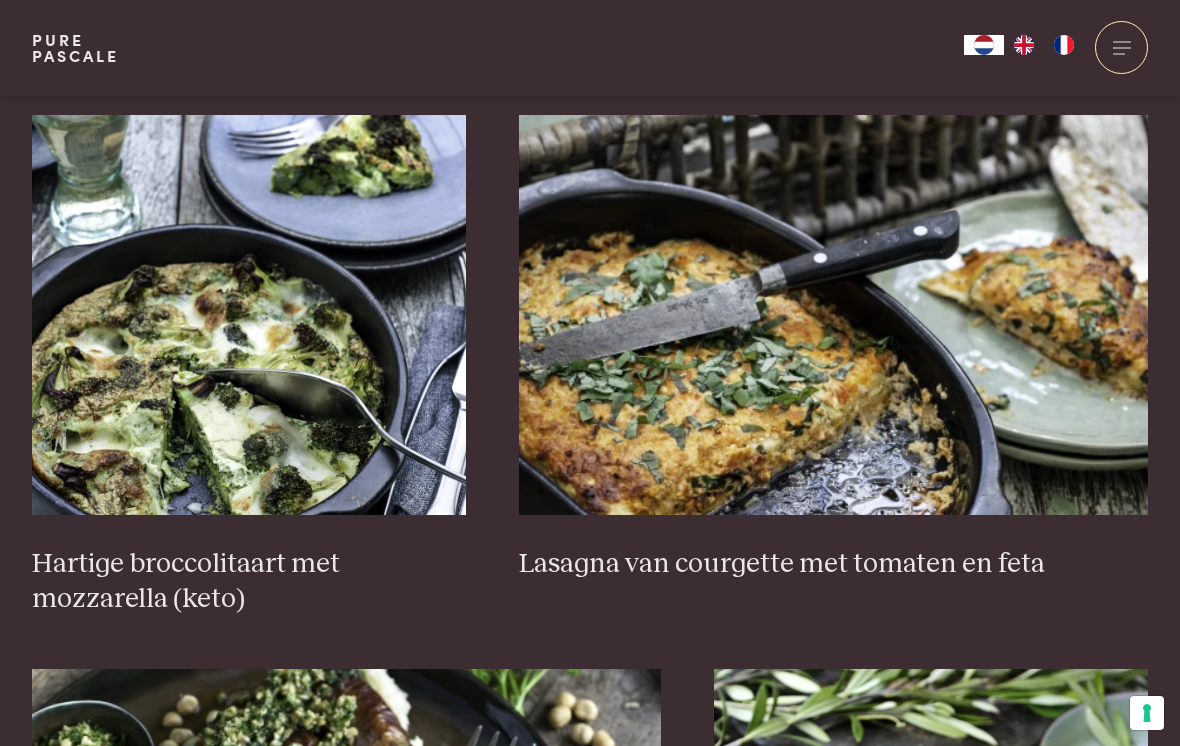 click at bounding box center [833, 315] 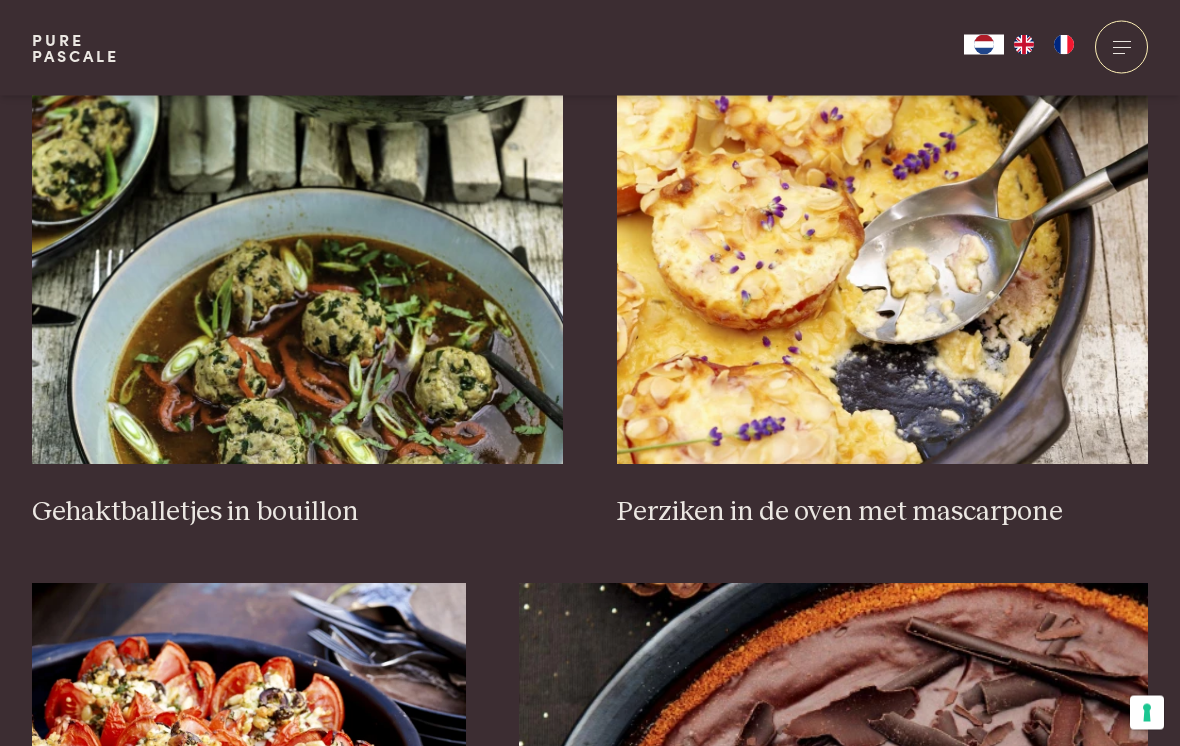 scroll, scrollTop: 2412, scrollLeft: 0, axis: vertical 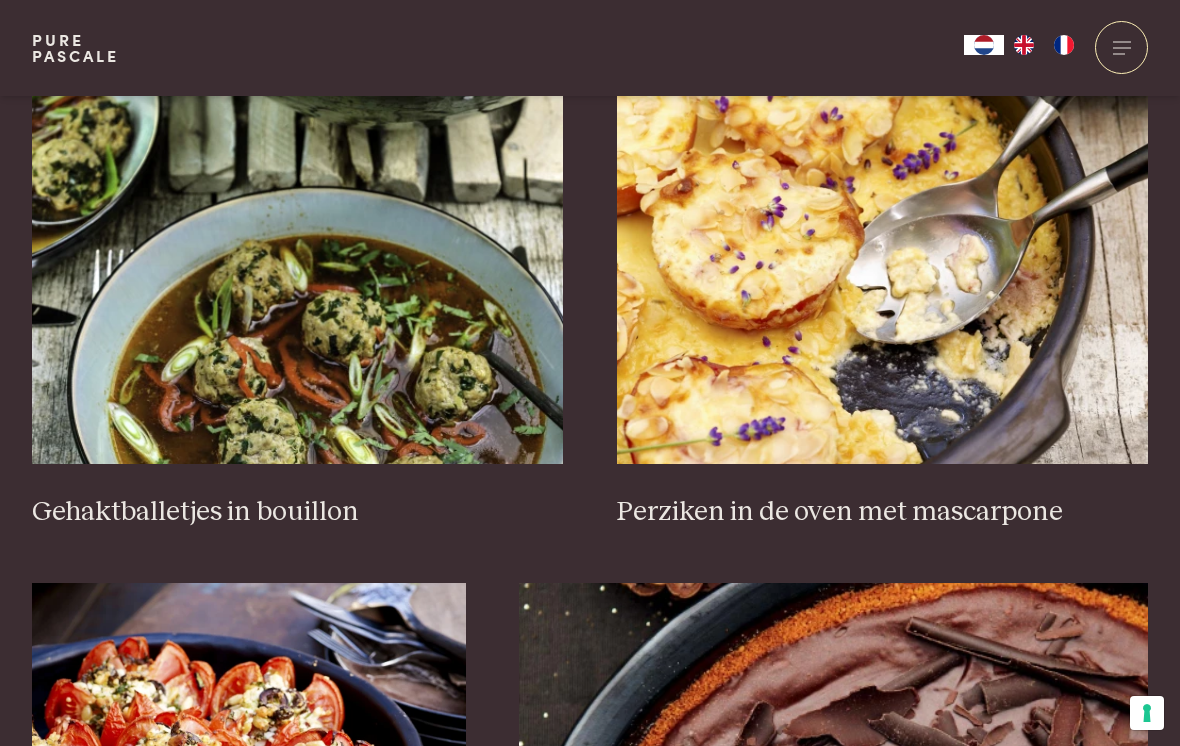 click on "Chocoladecheesecake       Courgetteburgers met een slaatje       Hartige broccolitaart met mozzarella (keto)       Lasagna van courgette met tomaten en feta       Witlof in ham met knolselderpuree en een botersausje van noten en peterselie (keto)       Olijven met gehakt en tomaten       Gehaktballetjes in bouillon       Perziken in de oven met mascarpone       Tomaten met feta en kruiden       Chocolademousse op speculaas       Kabeljauw met mosterd-sojasaus en tomaten       Verse vijgen met ricotta en amandelschijfjes    Vorige
1
2
3
4
5
6
Volgende" at bounding box center [590, 77] 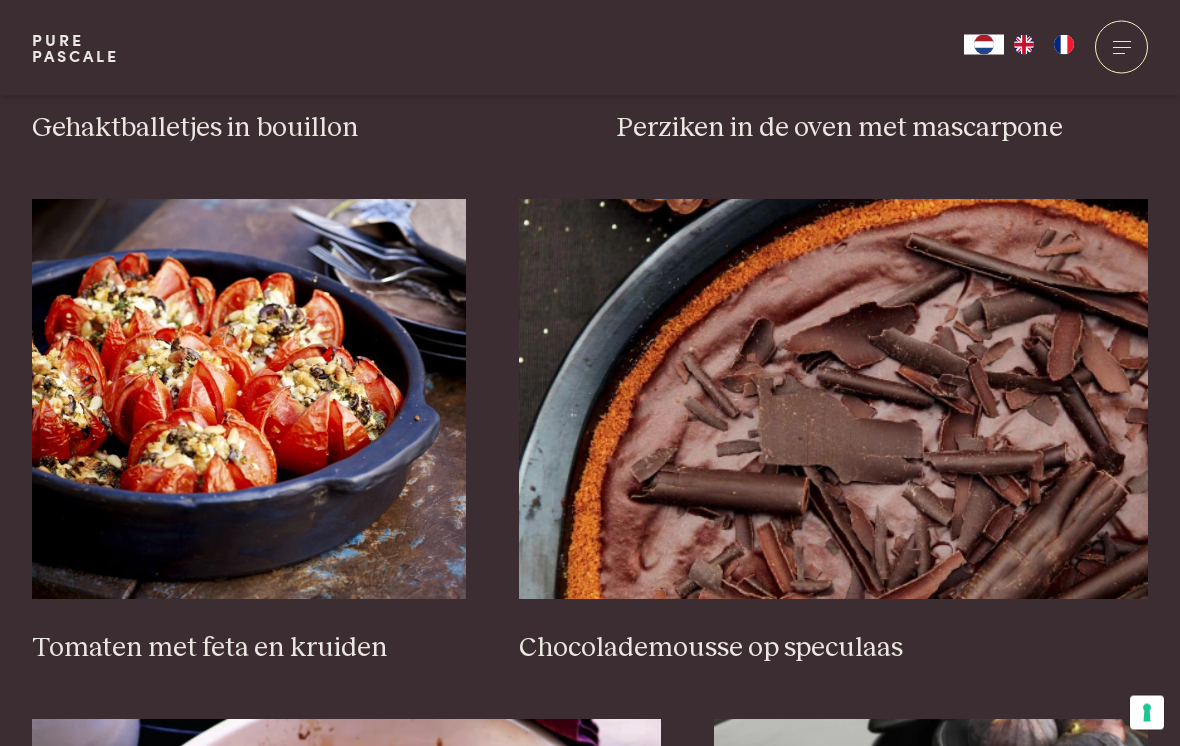 scroll, scrollTop: 2796, scrollLeft: 0, axis: vertical 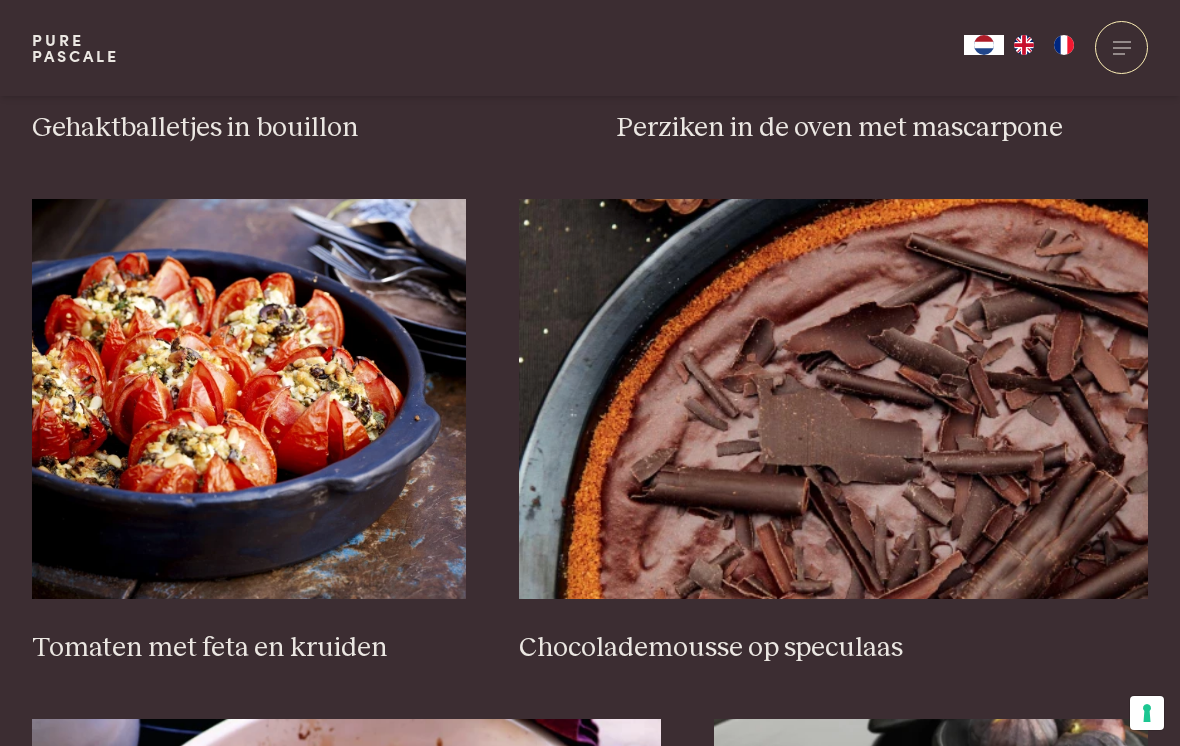 click at bounding box center (249, 399) 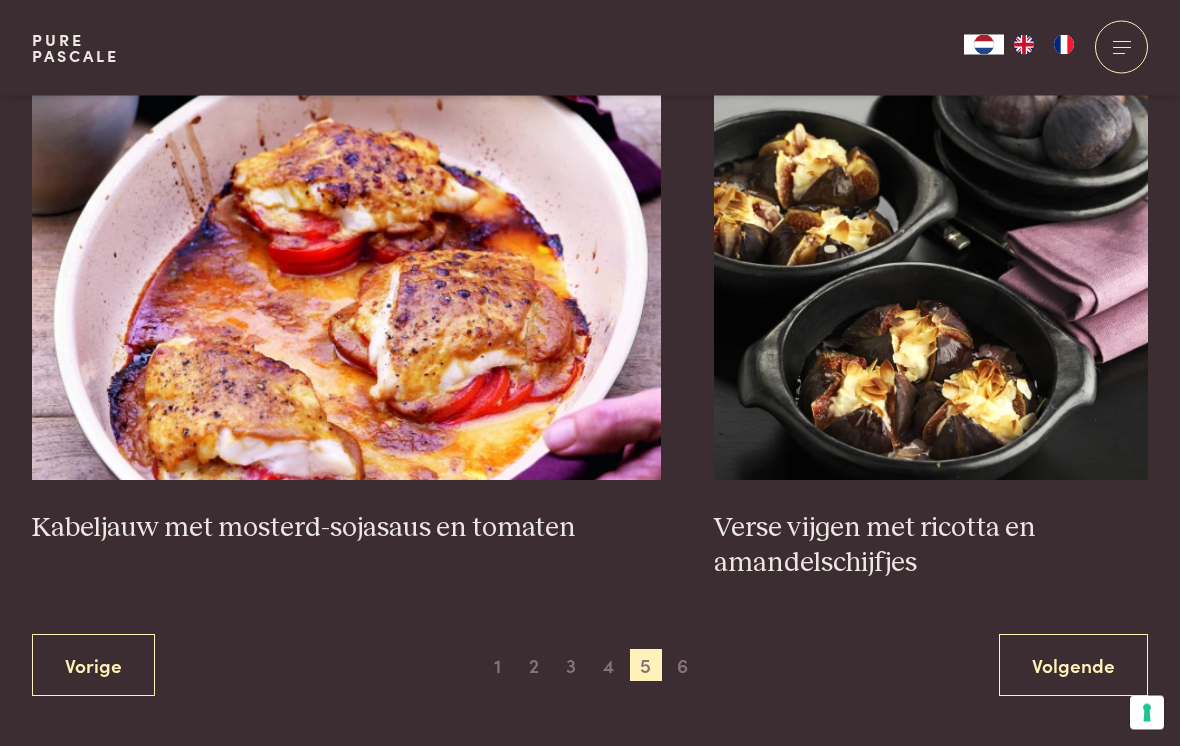 scroll, scrollTop: 3435, scrollLeft: 0, axis: vertical 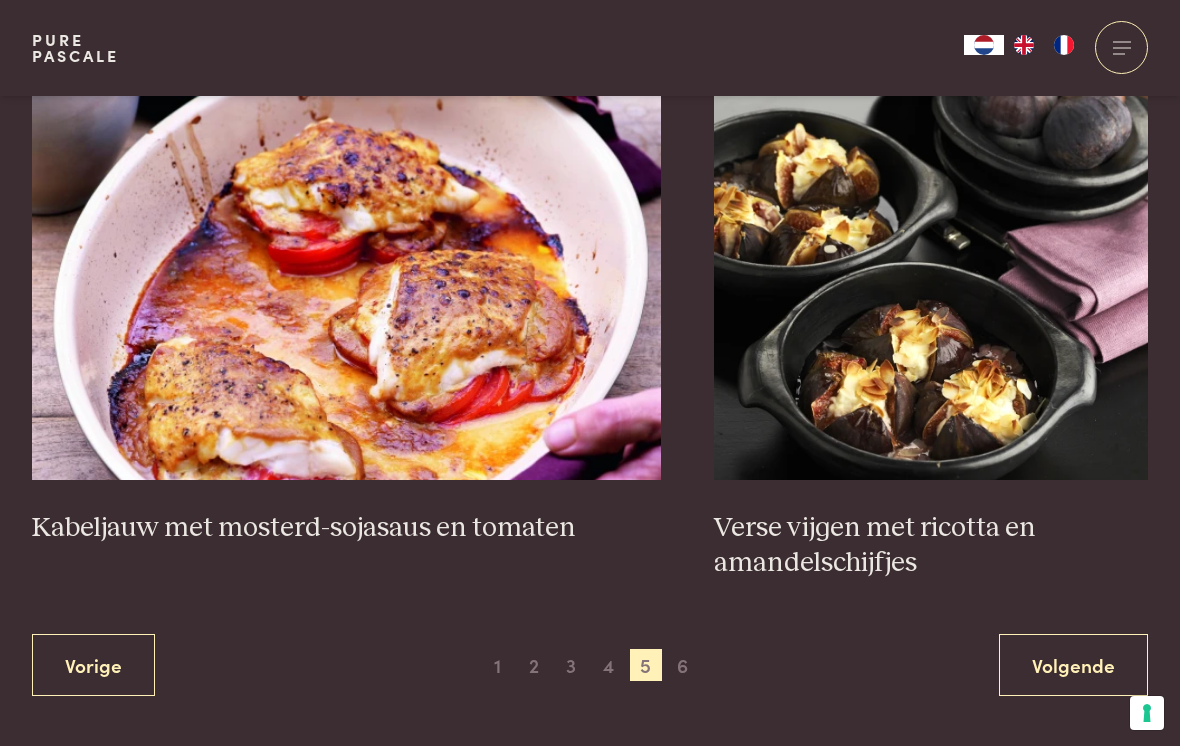 click on "6" at bounding box center (683, 665) 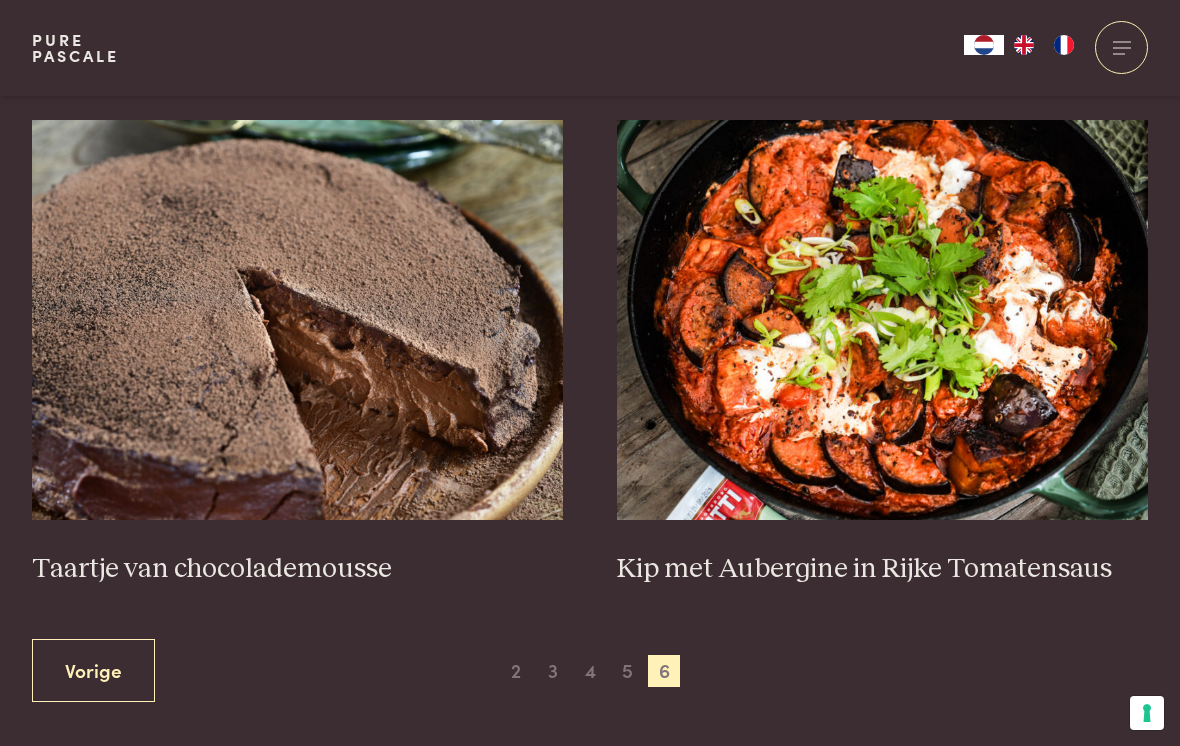 scroll, scrollTop: 709, scrollLeft: 0, axis: vertical 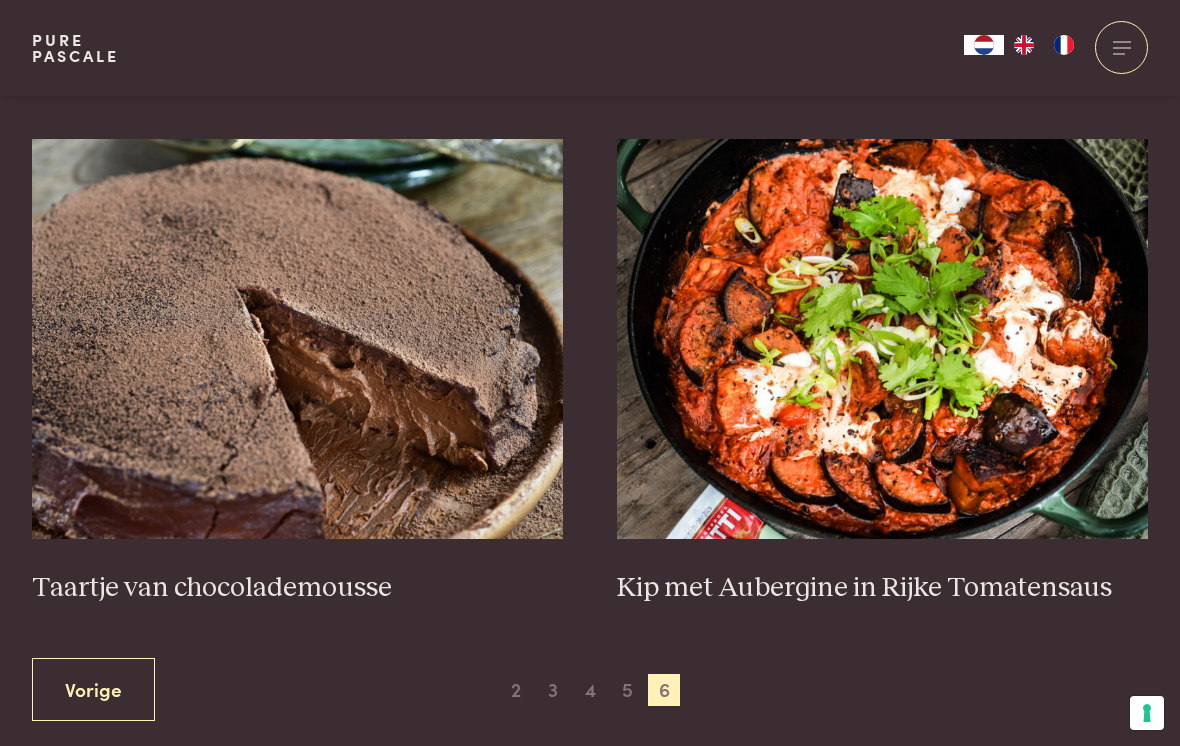 click at bounding box center (298, 339) 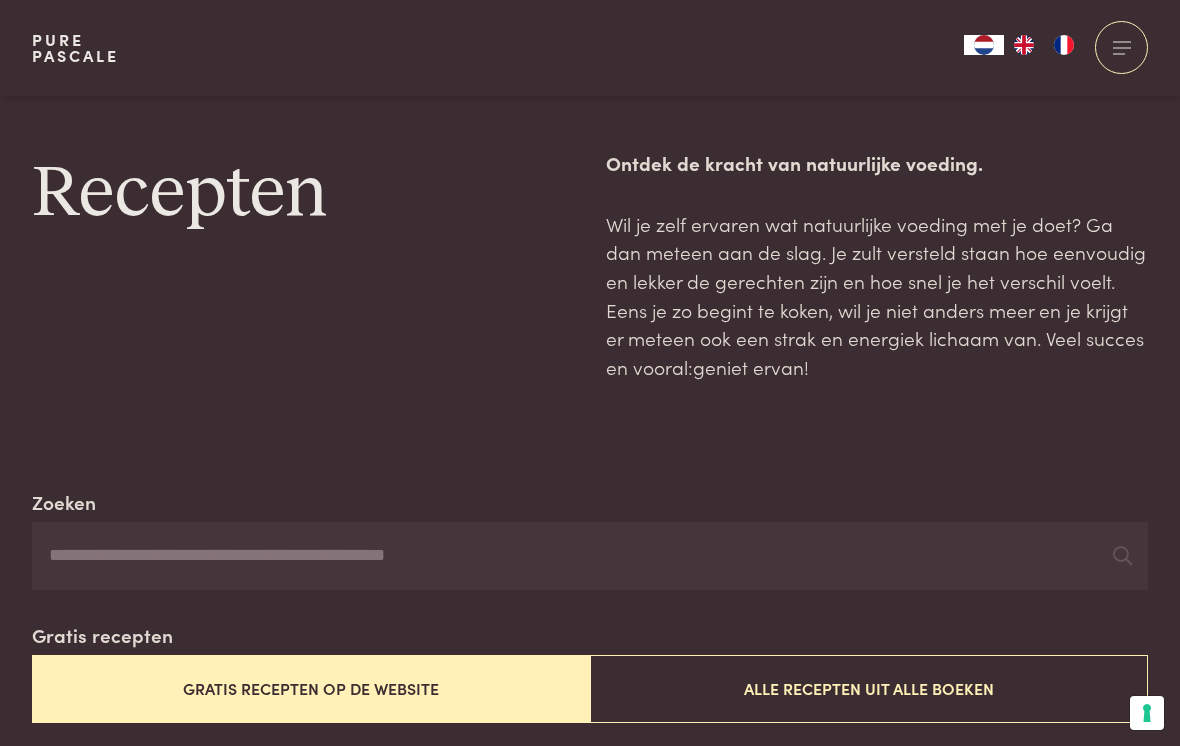 scroll, scrollTop: 740, scrollLeft: 0, axis: vertical 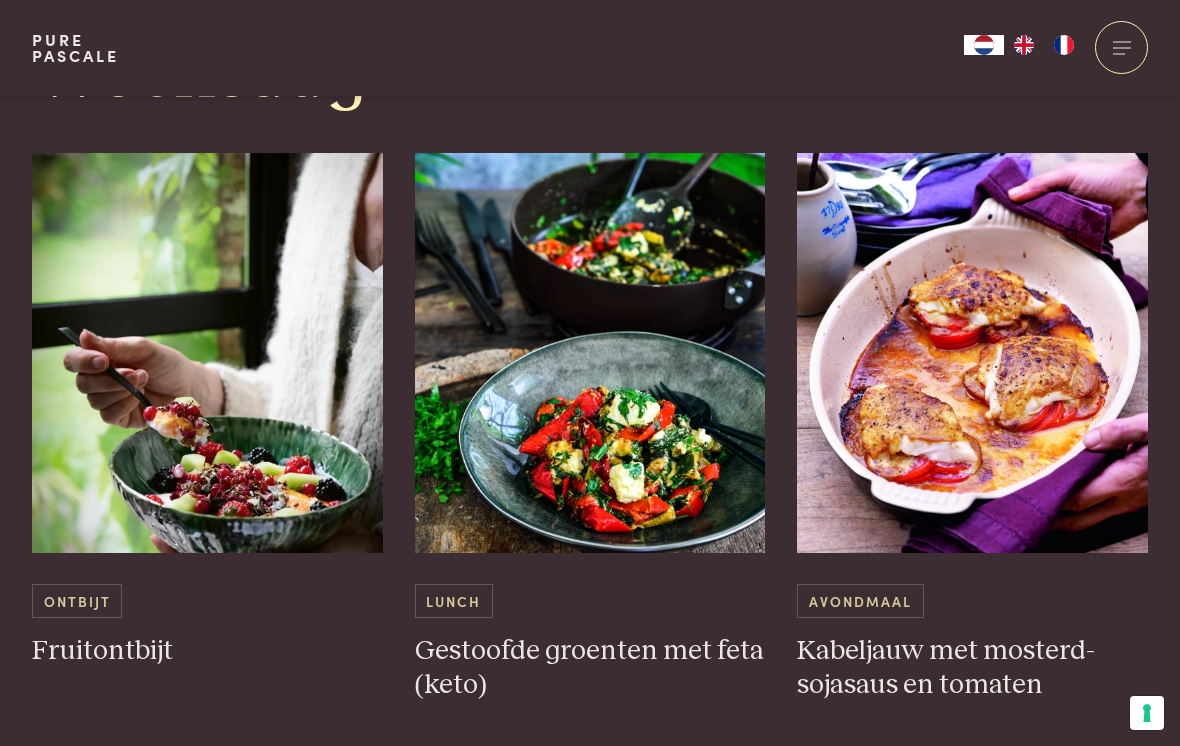 click at bounding box center [590, 353] 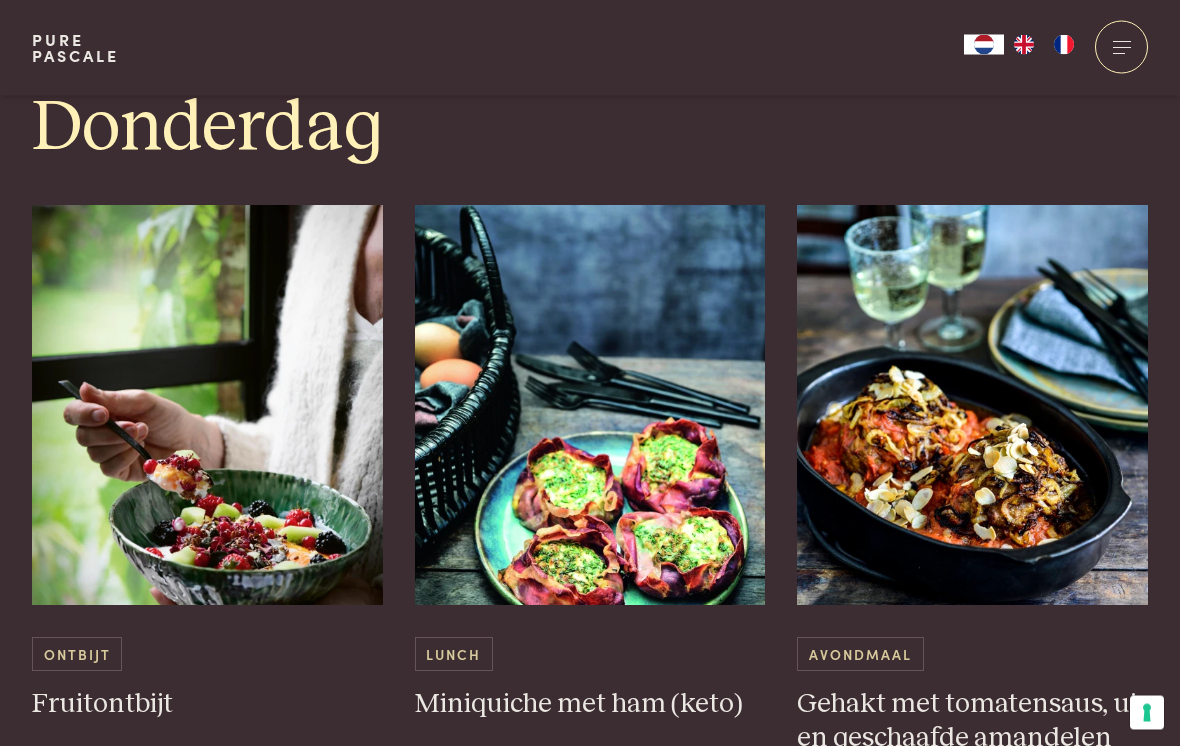 scroll, scrollTop: 3298, scrollLeft: 0, axis: vertical 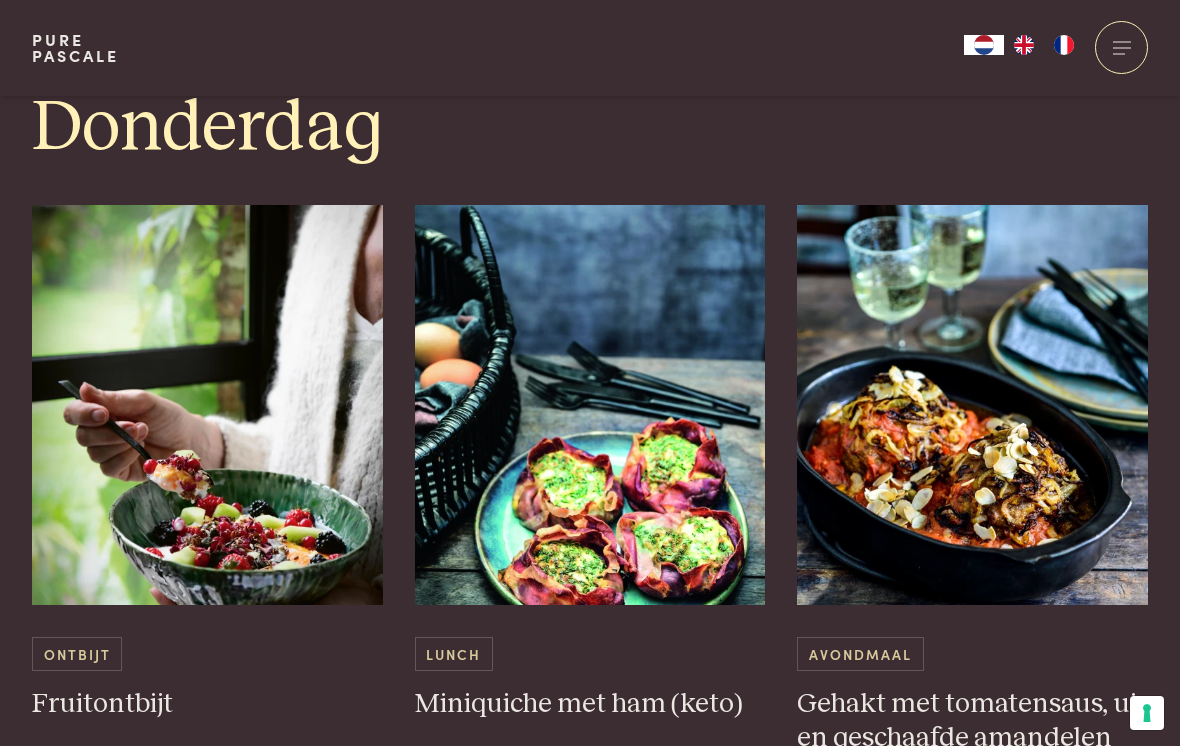 click at bounding box center (590, 405) 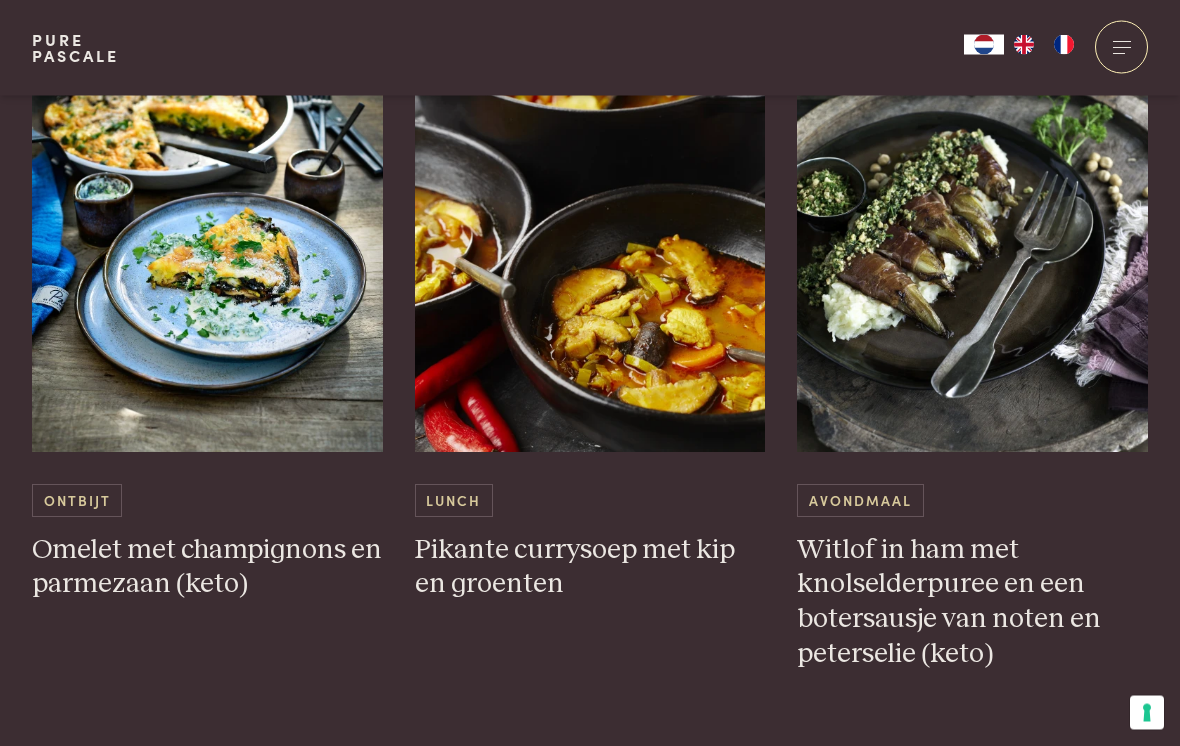 scroll, scrollTop: 5082, scrollLeft: 0, axis: vertical 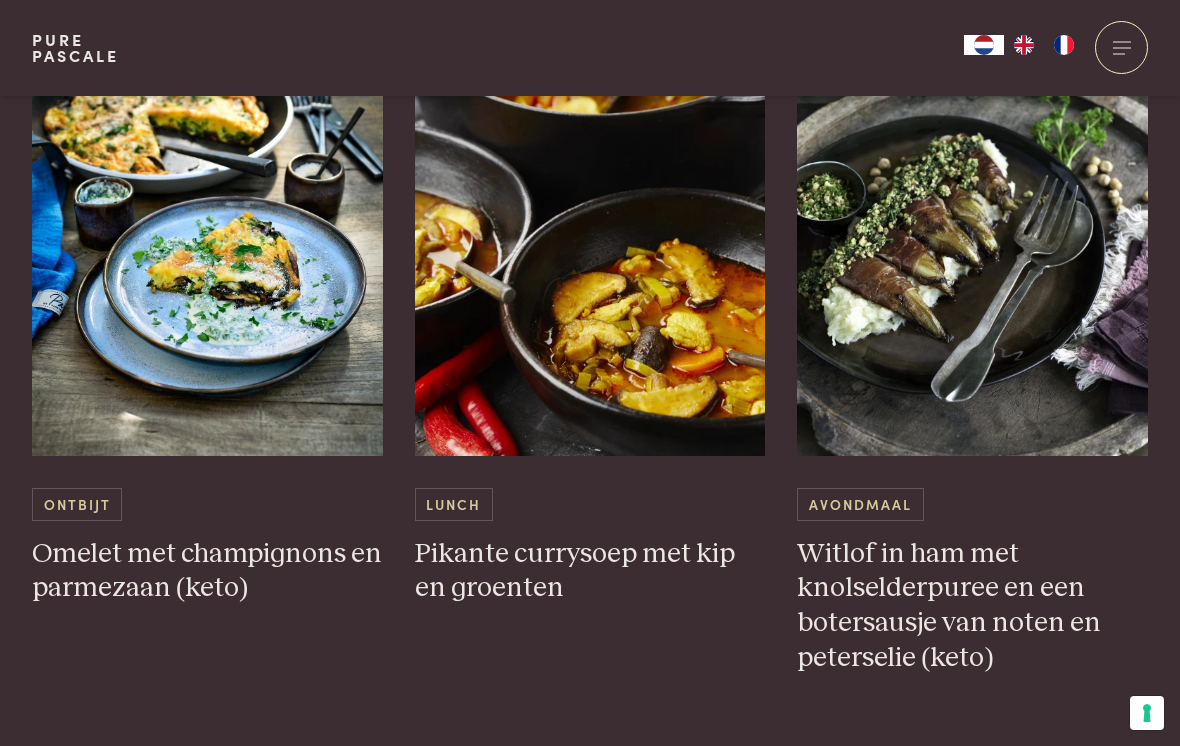 click at bounding box center [590, 256] 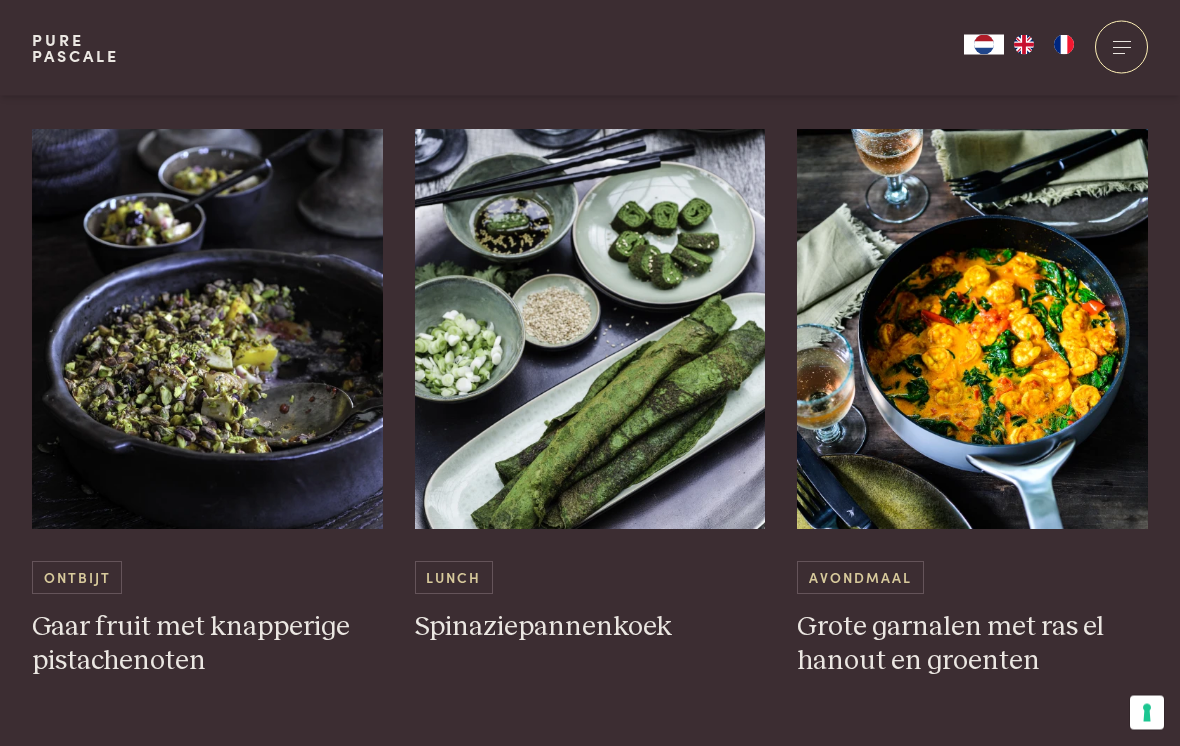 scroll, scrollTop: 5878, scrollLeft: 0, axis: vertical 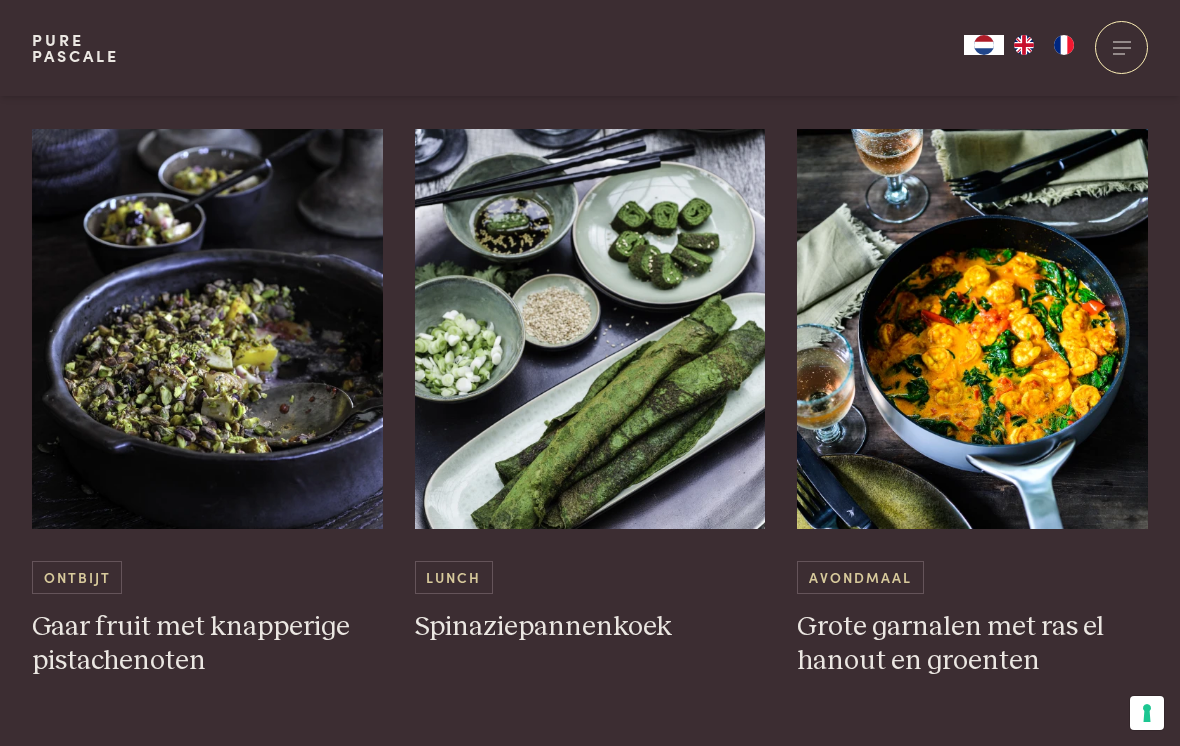click at bounding box center [590, 329] 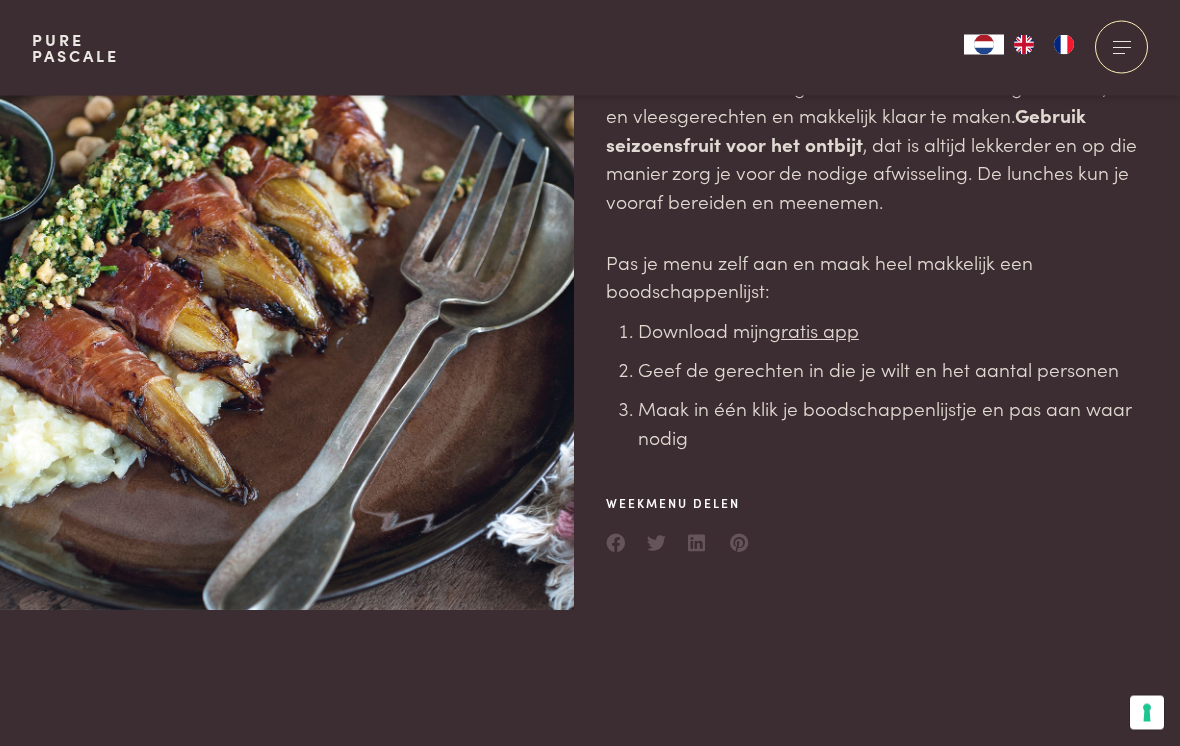 scroll, scrollTop: 0, scrollLeft: 0, axis: both 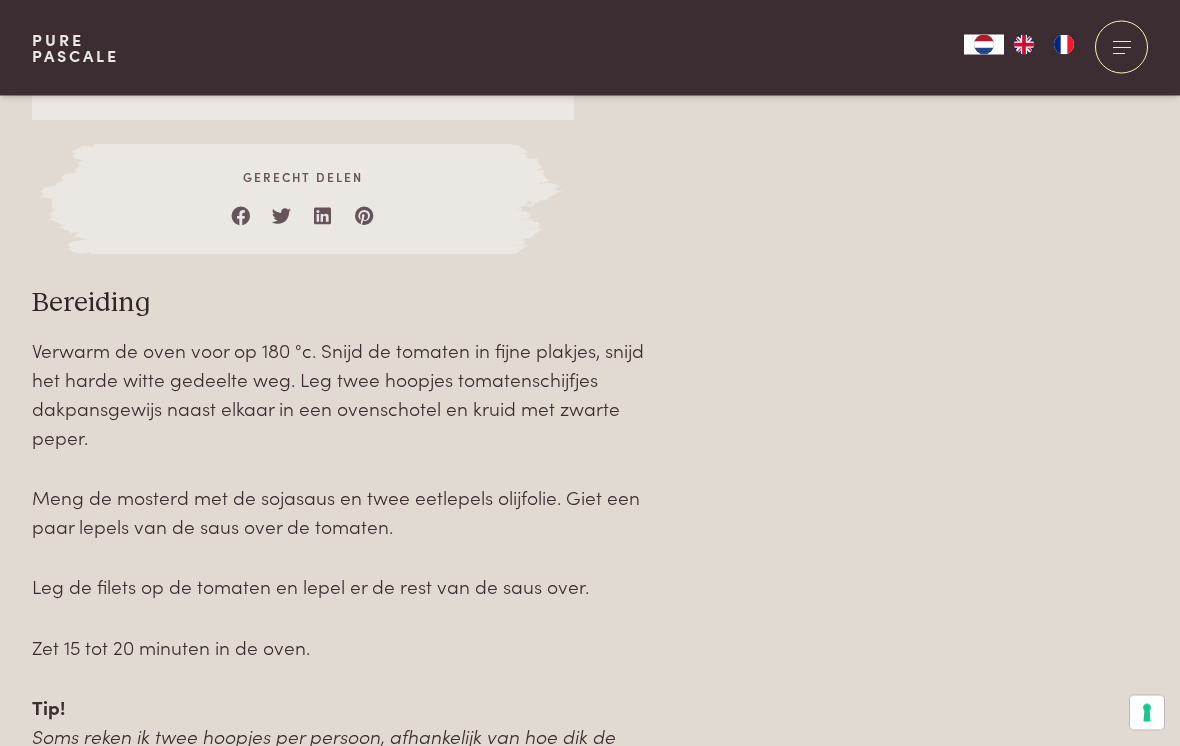 click on "Over dit recept   Mijn beste en meest eenvoudige recept!
Ingrediënten voor
-
2
+
personen
2 kabeljauwfilets
3 eetlepels mosterd
3 eetlepels lichte sojasaus
4 tomaten
Bestel online         Gerecht delen
Bereiding
Meng de mosterd met de sojasaus en twee eetlepels olijfolie. Giet een paar lepels van de saus over de tomaten.   Leg de filets op de tomaten en lepel er de rest van de saus over.     Tip!" at bounding box center (590, 166) 